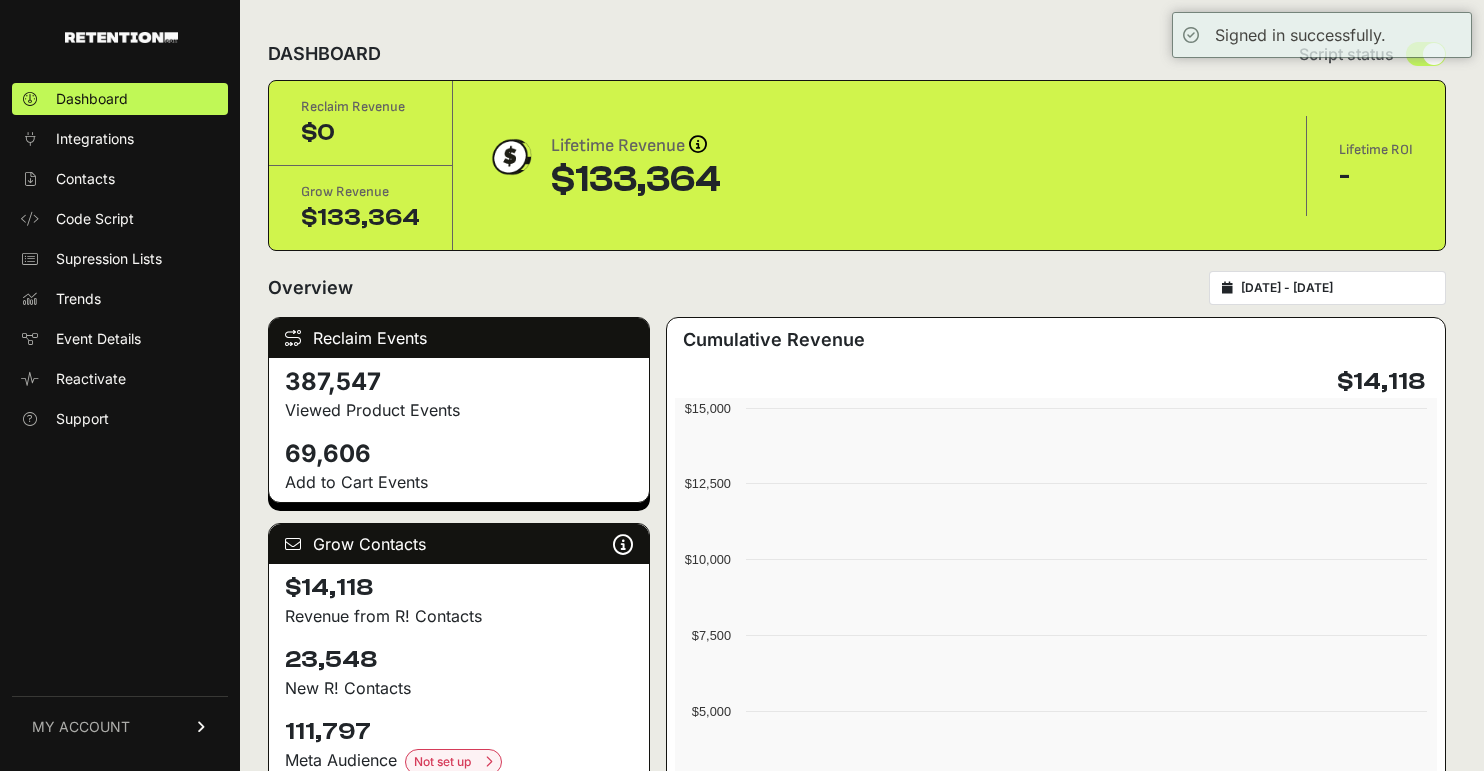 scroll, scrollTop: 0, scrollLeft: 0, axis: both 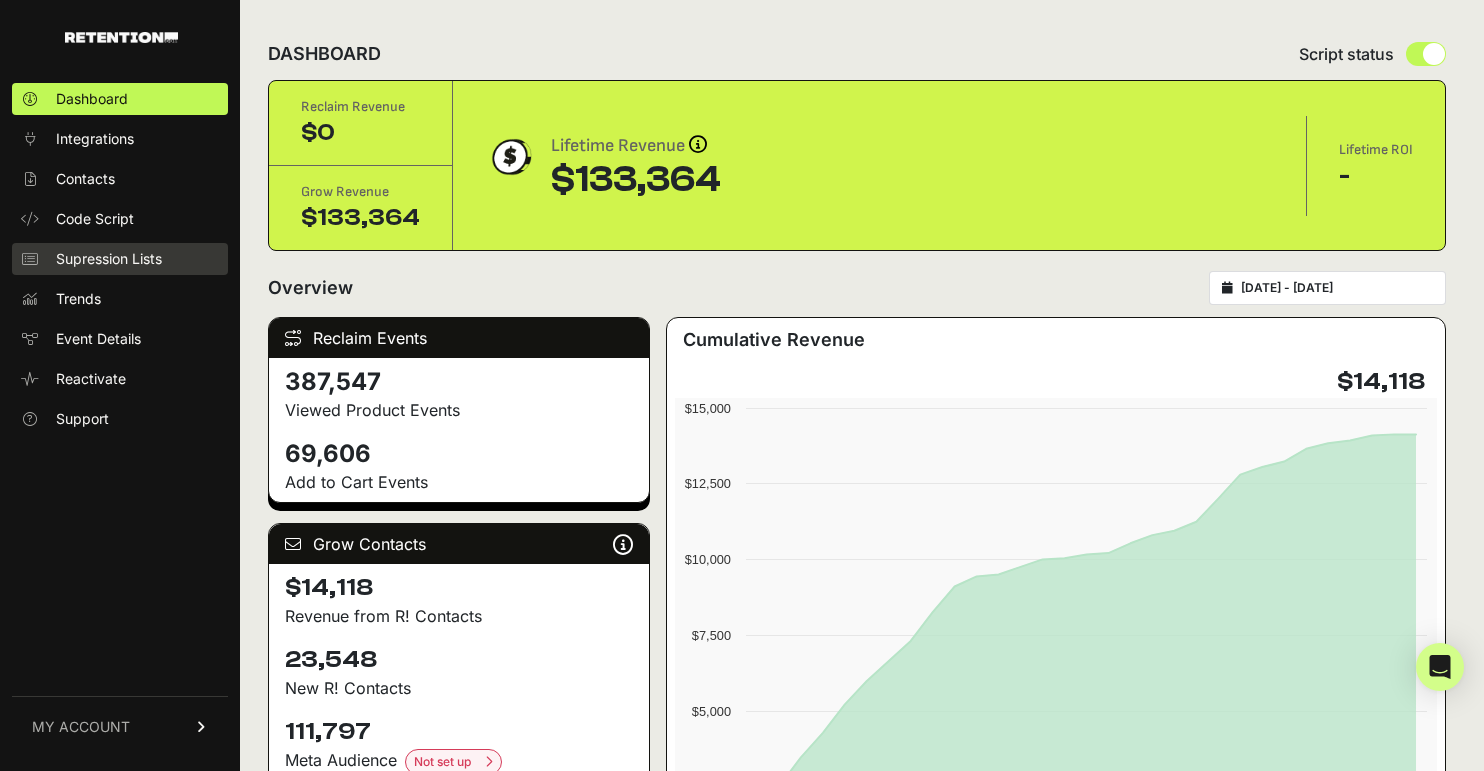 click on "Supression Lists" at bounding box center [109, 259] 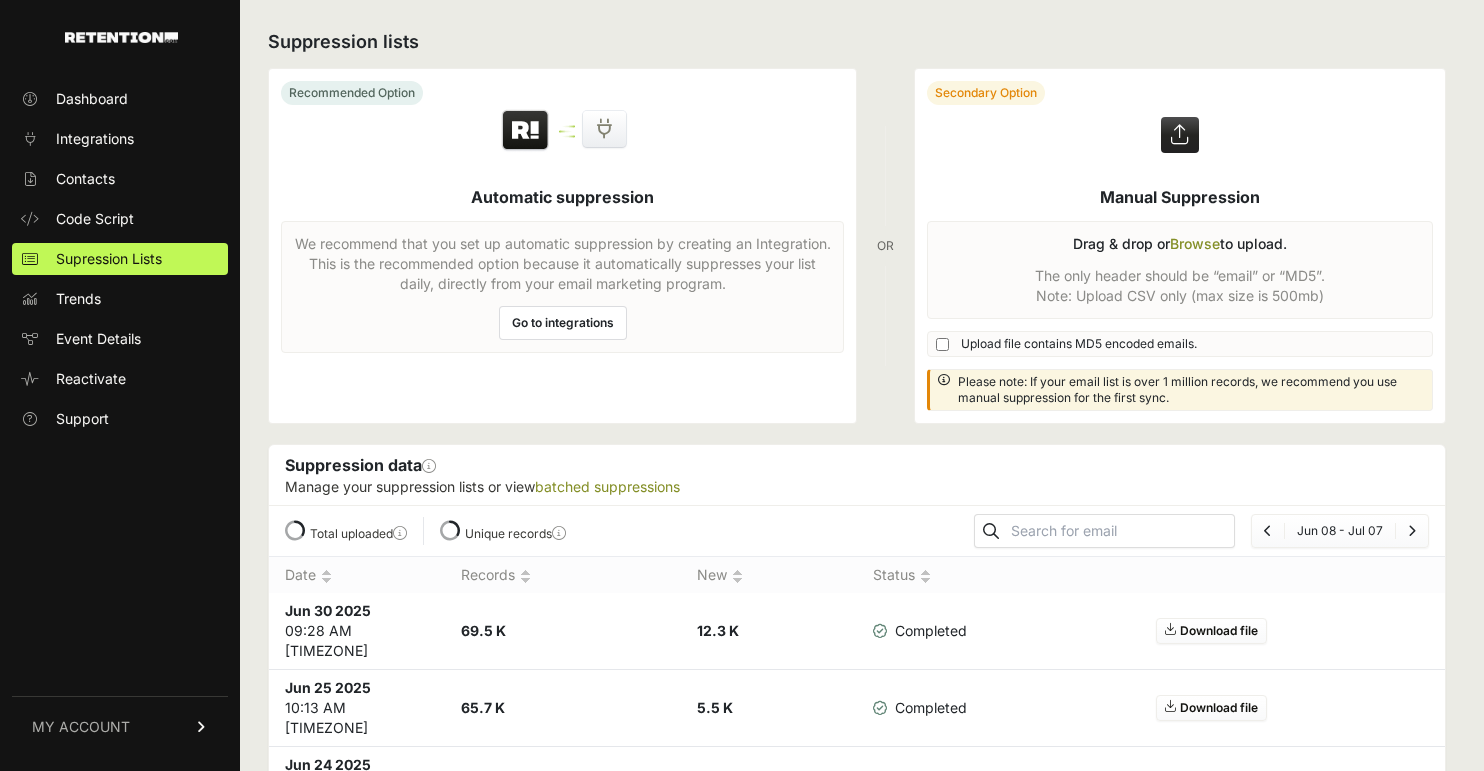 scroll, scrollTop: 0, scrollLeft: 0, axis: both 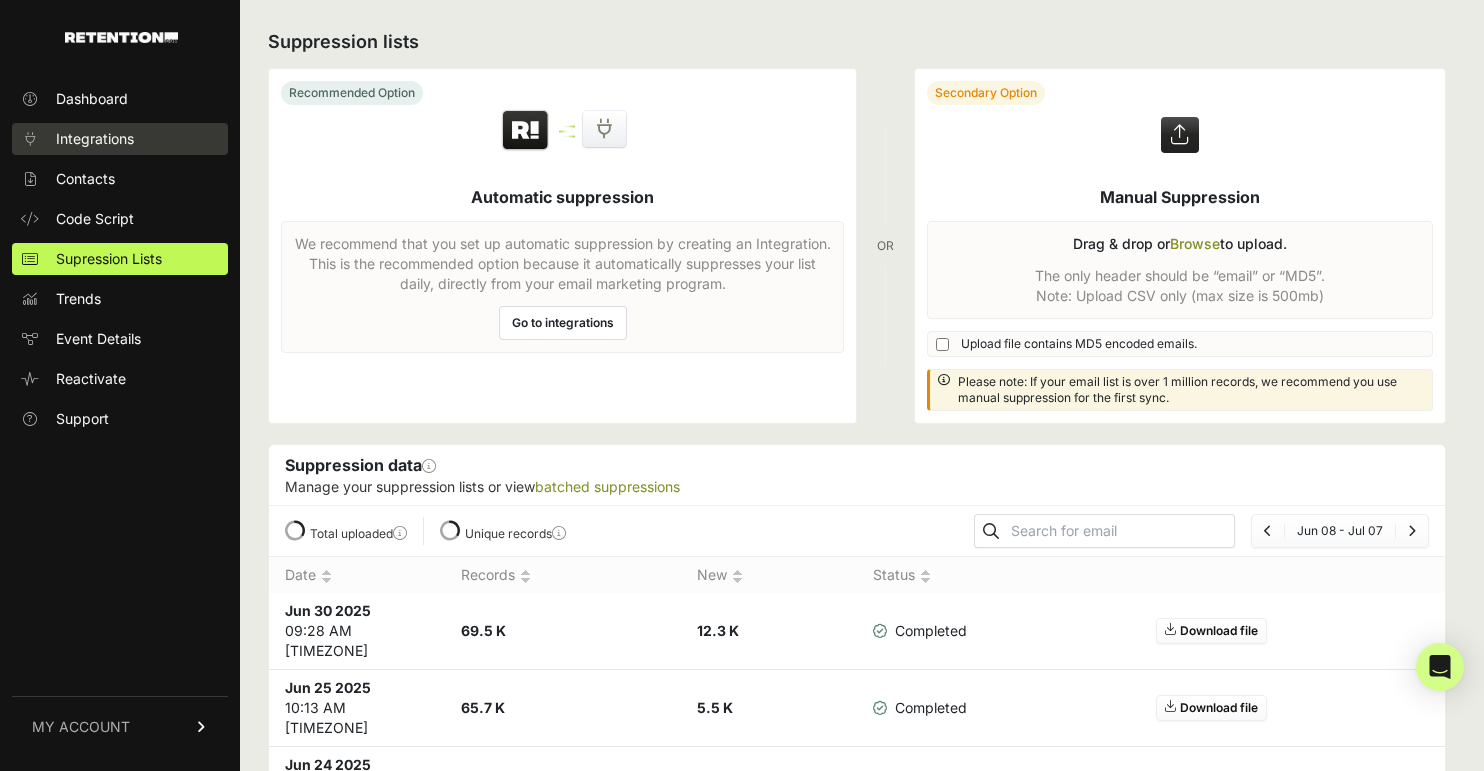 click on "Integrations" at bounding box center [95, 139] 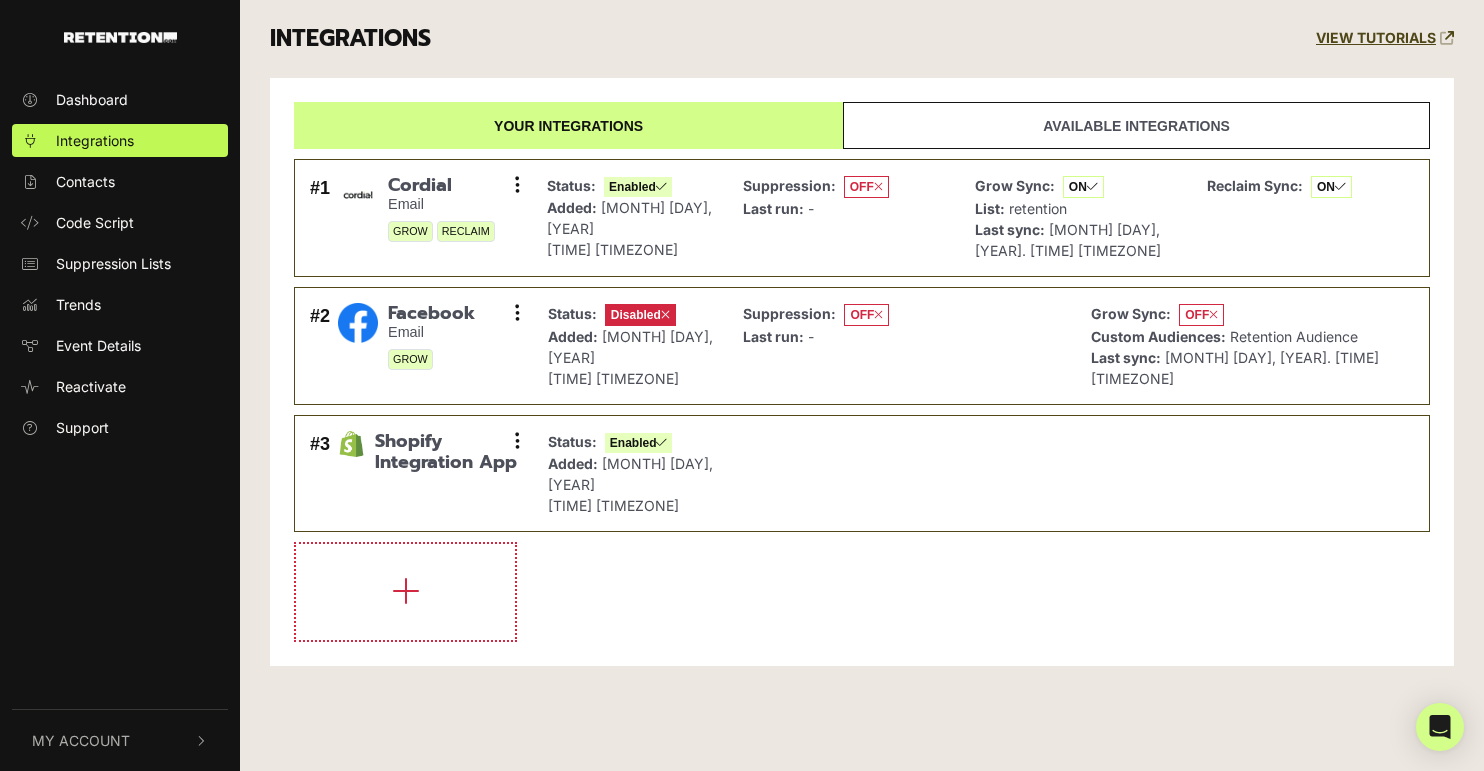 scroll, scrollTop: 0, scrollLeft: 0, axis: both 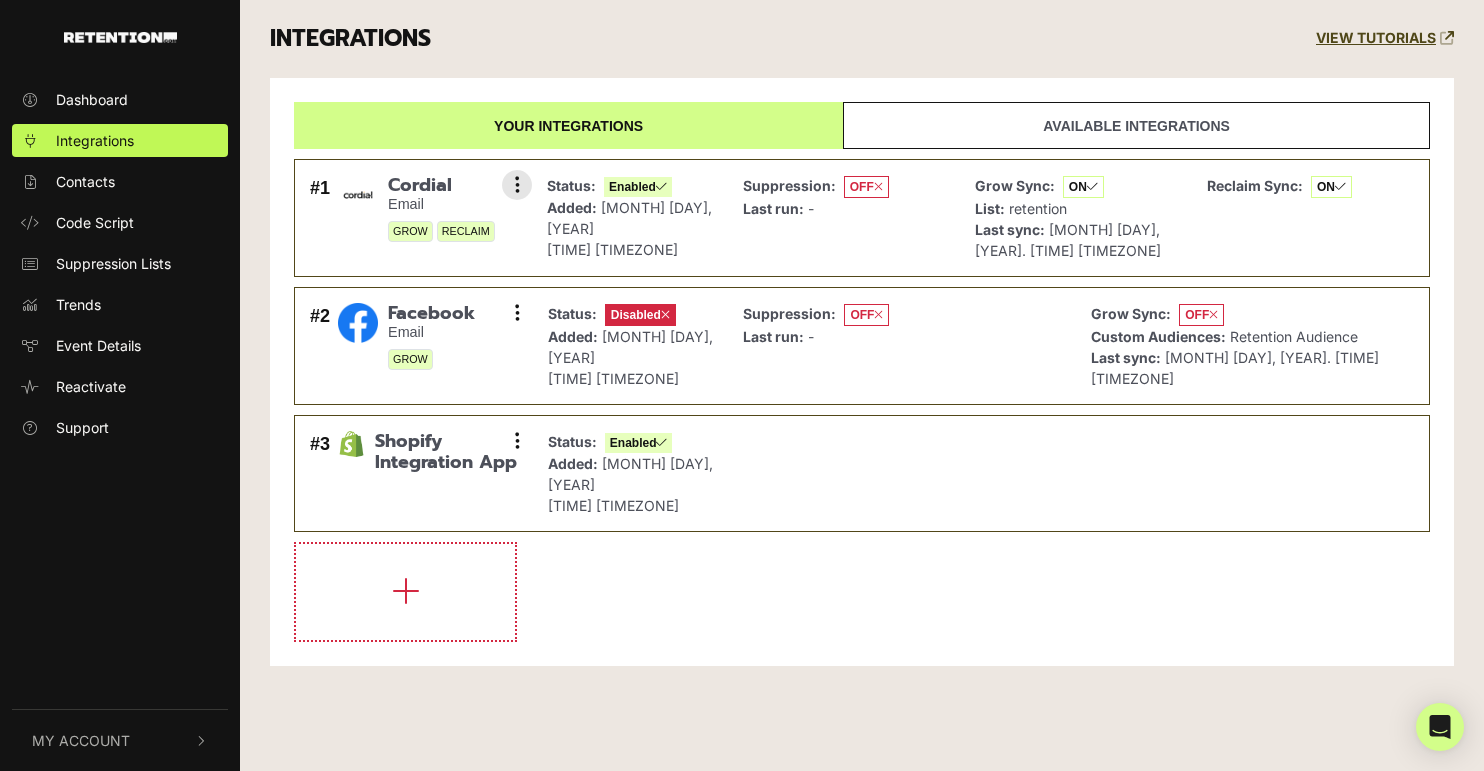 click on "Settings
Sync History
Disable
Check credentials
Remove" at bounding box center [517, 185] 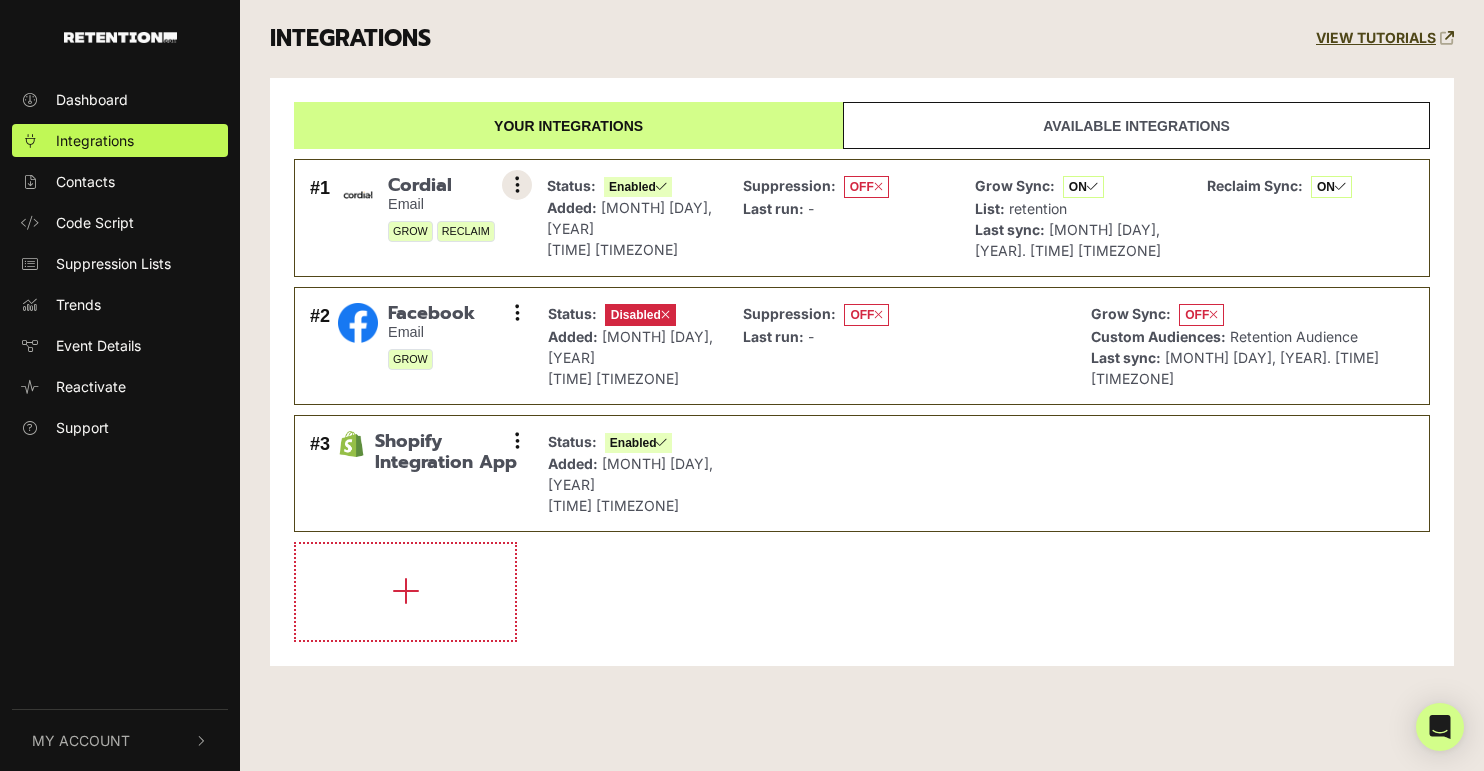 click at bounding box center (517, 185) 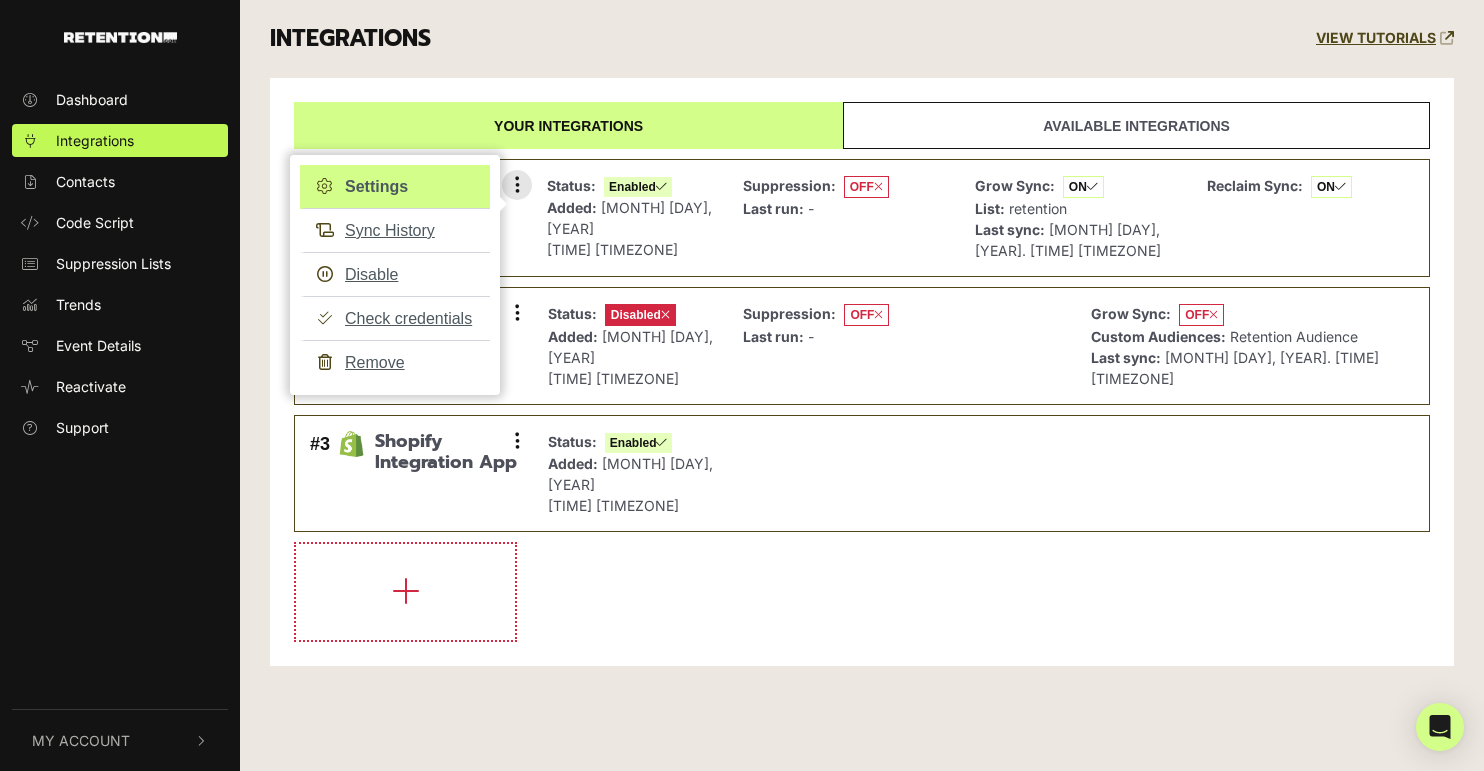 click on "Settings" at bounding box center [395, 187] 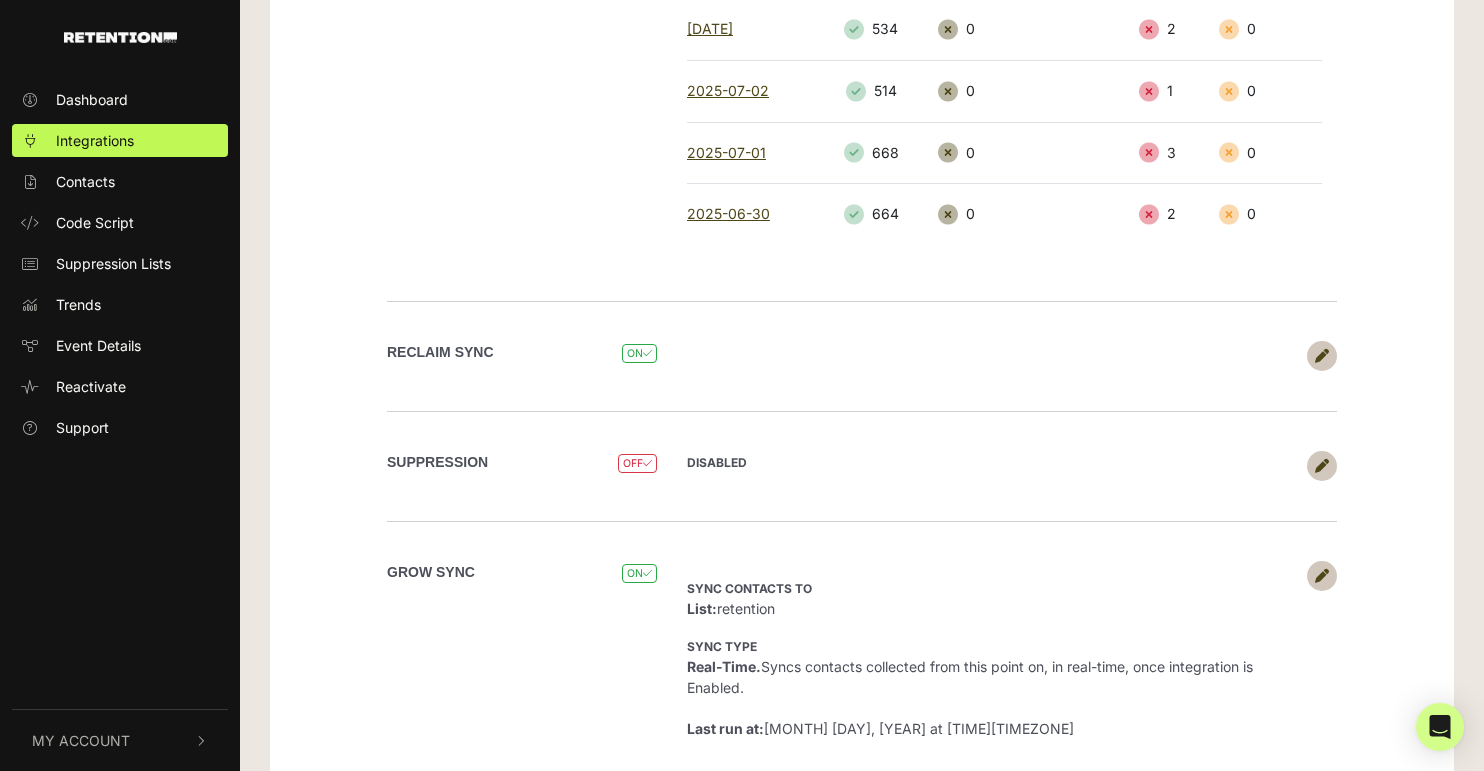 scroll, scrollTop: 706, scrollLeft: 0, axis: vertical 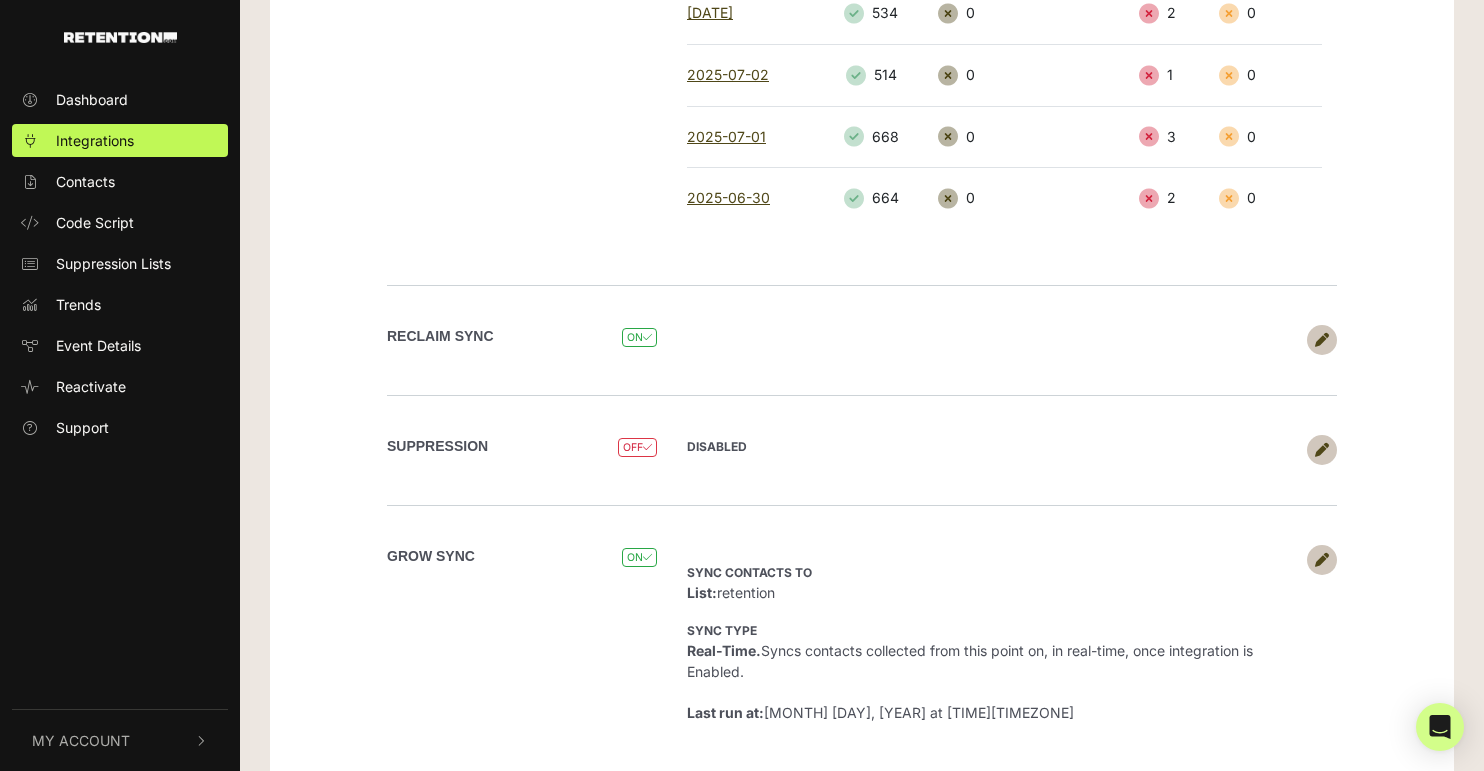 click at bounding box center [1322, 450] 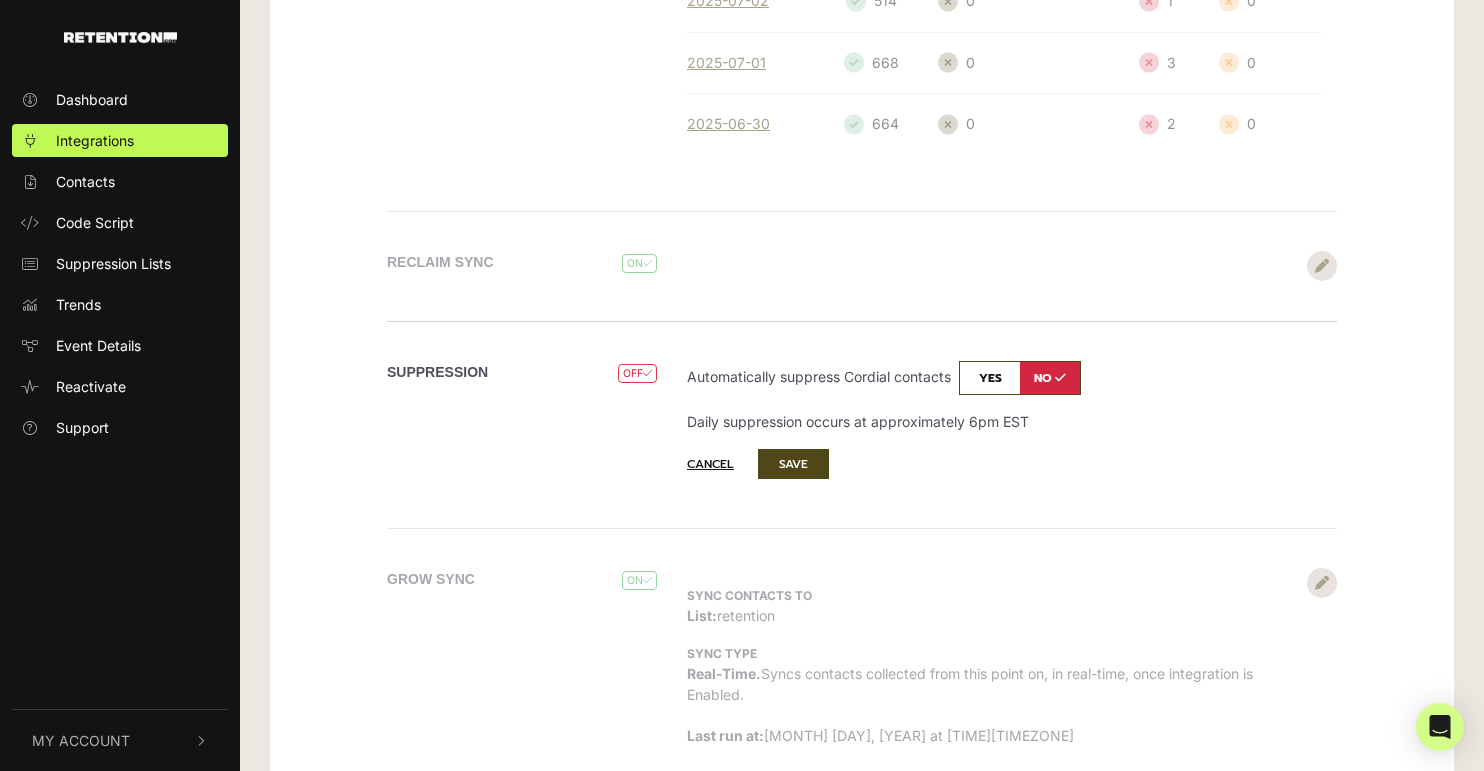 scroll, scrollTop: 831, scrollLeft: 0, axis: vertical 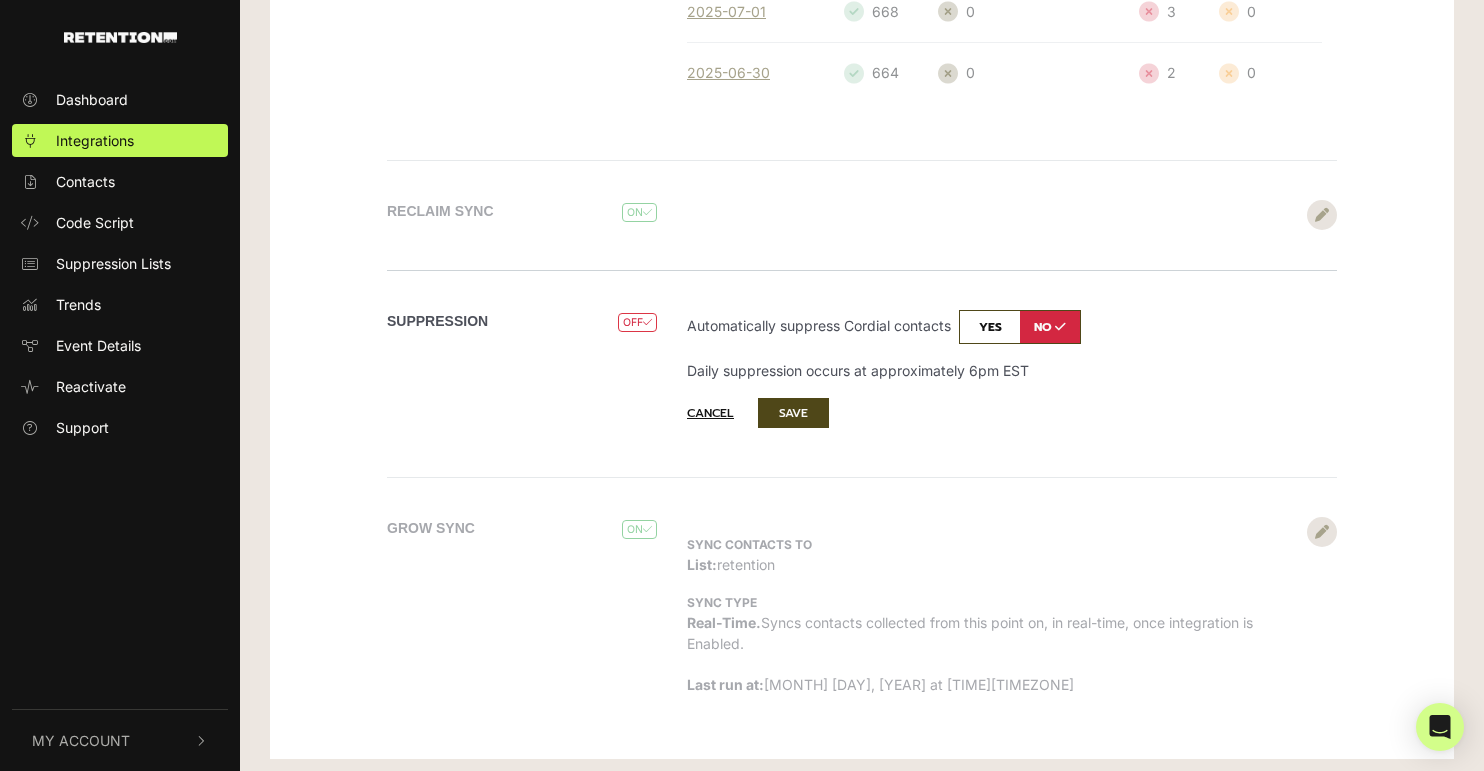 click at bounding box center [1020, 327] 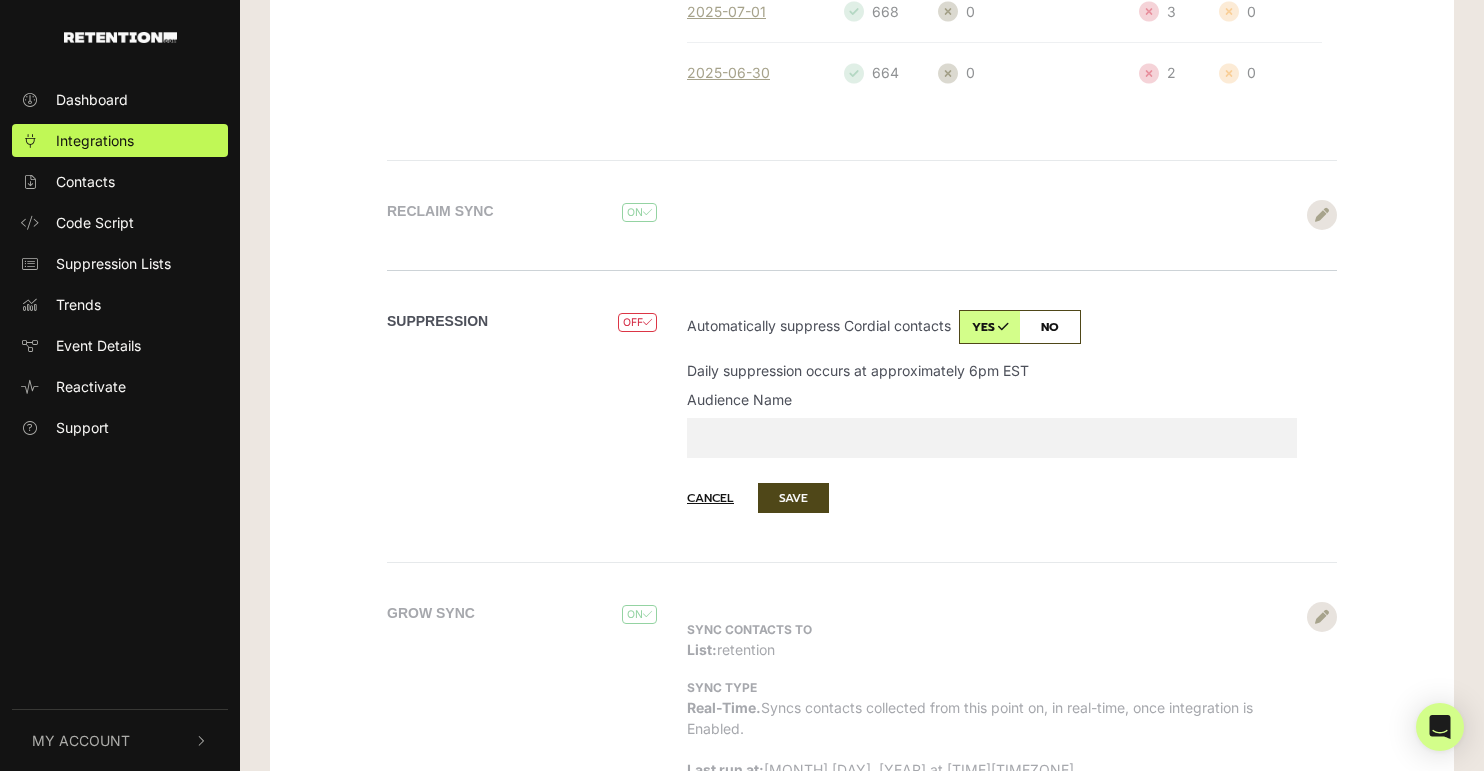 click on "Audience Name" at bounding box center (992, 438) 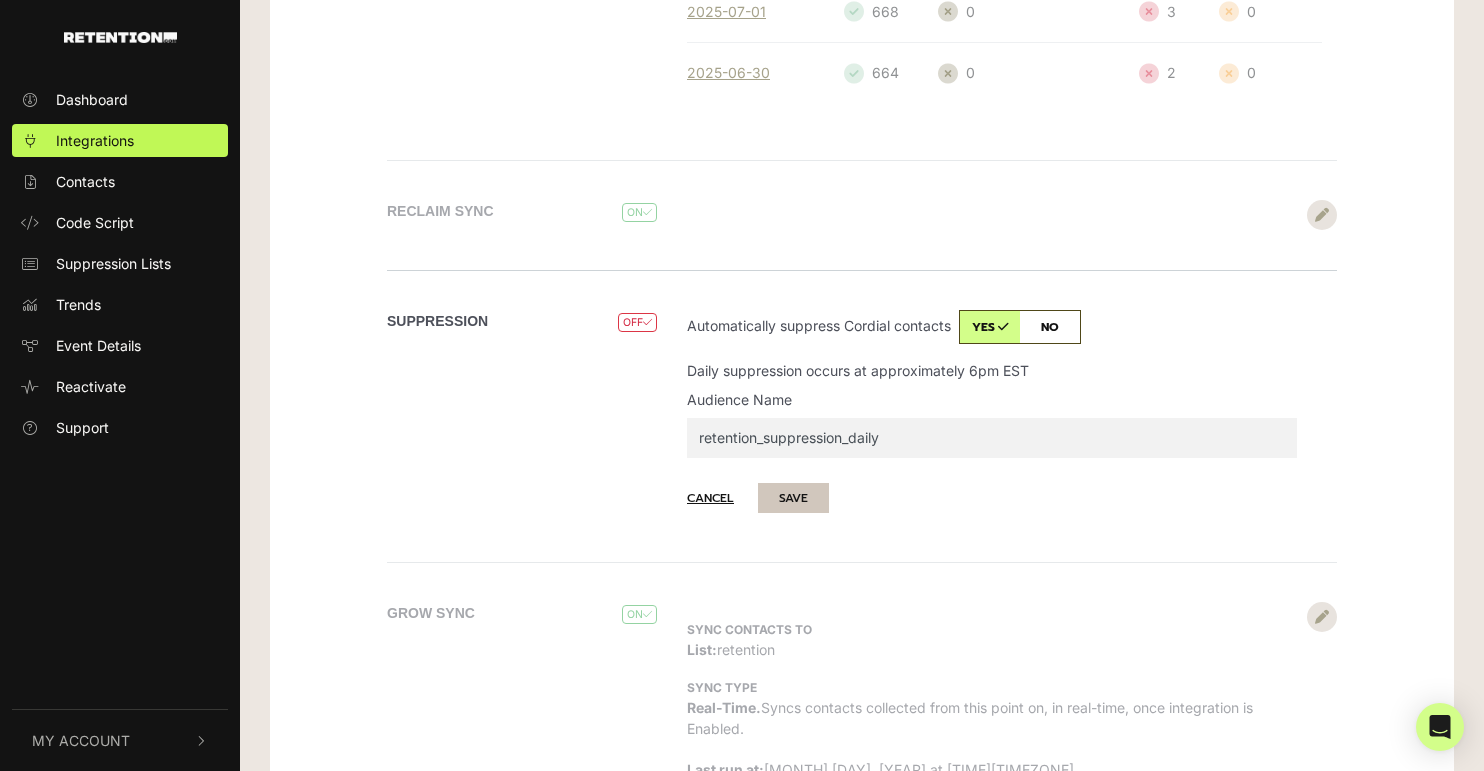 type on "retention_suppression_daily" 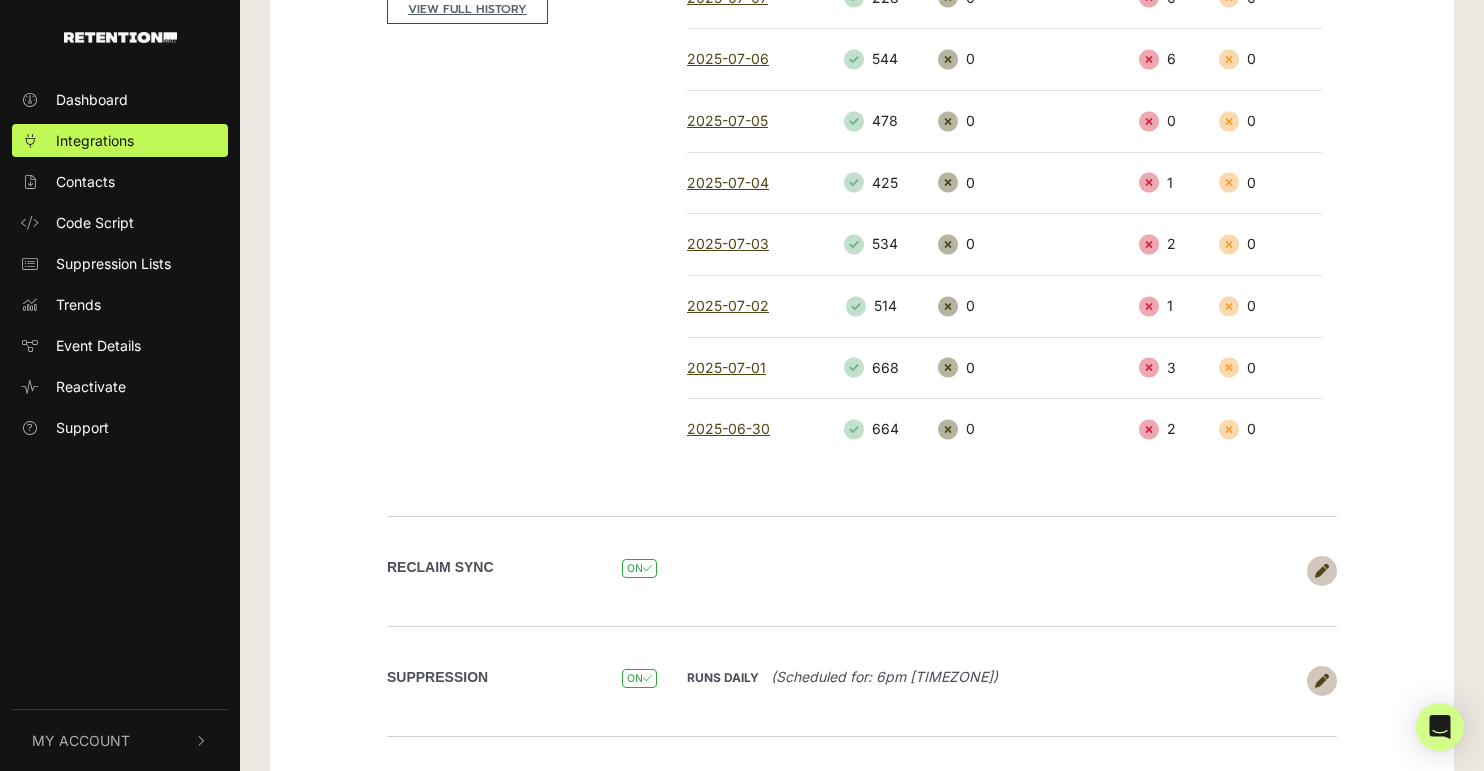 scroll, scrollTop: 733, scrollLeft: 0, axis: vertical 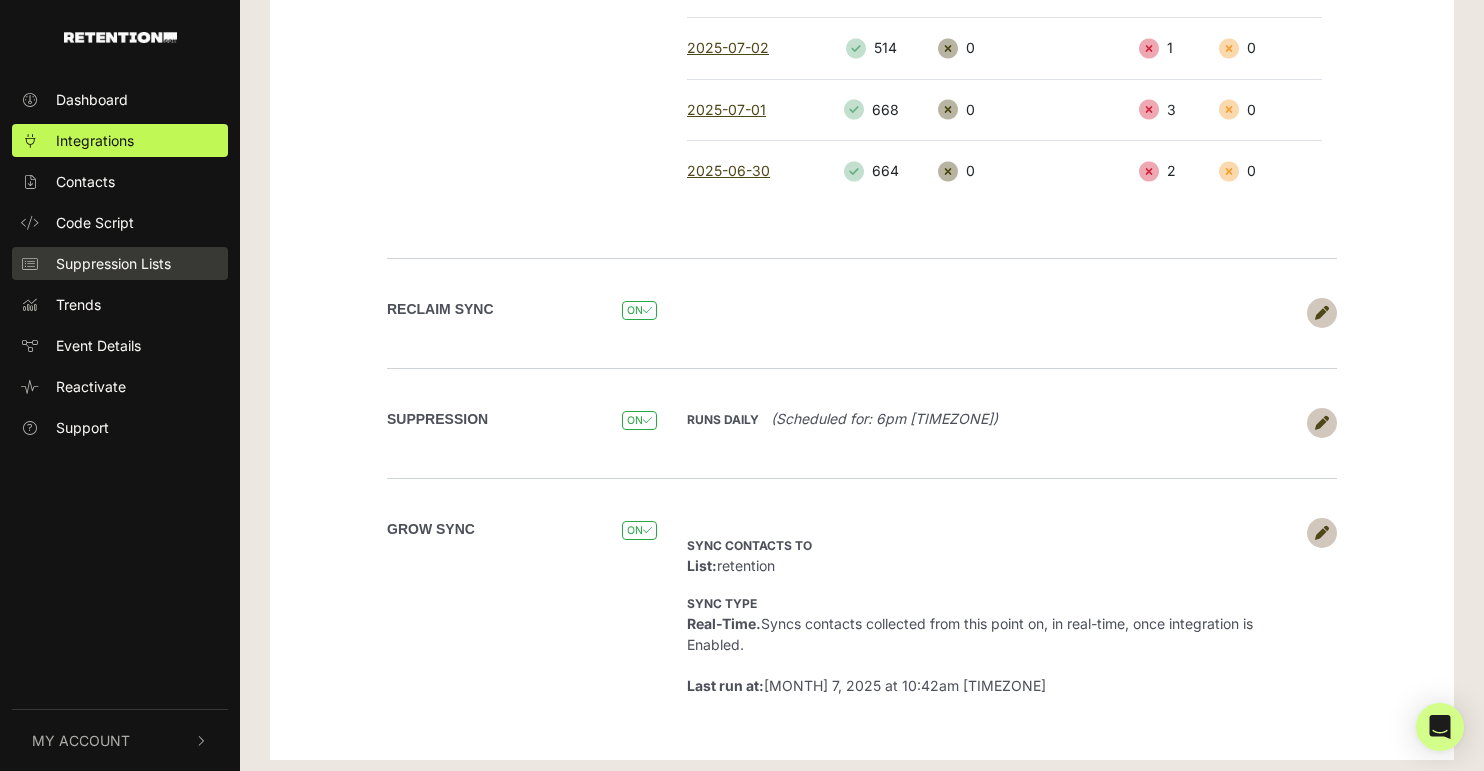 click on "Suppression Lists" at bounding box center (113, 263) 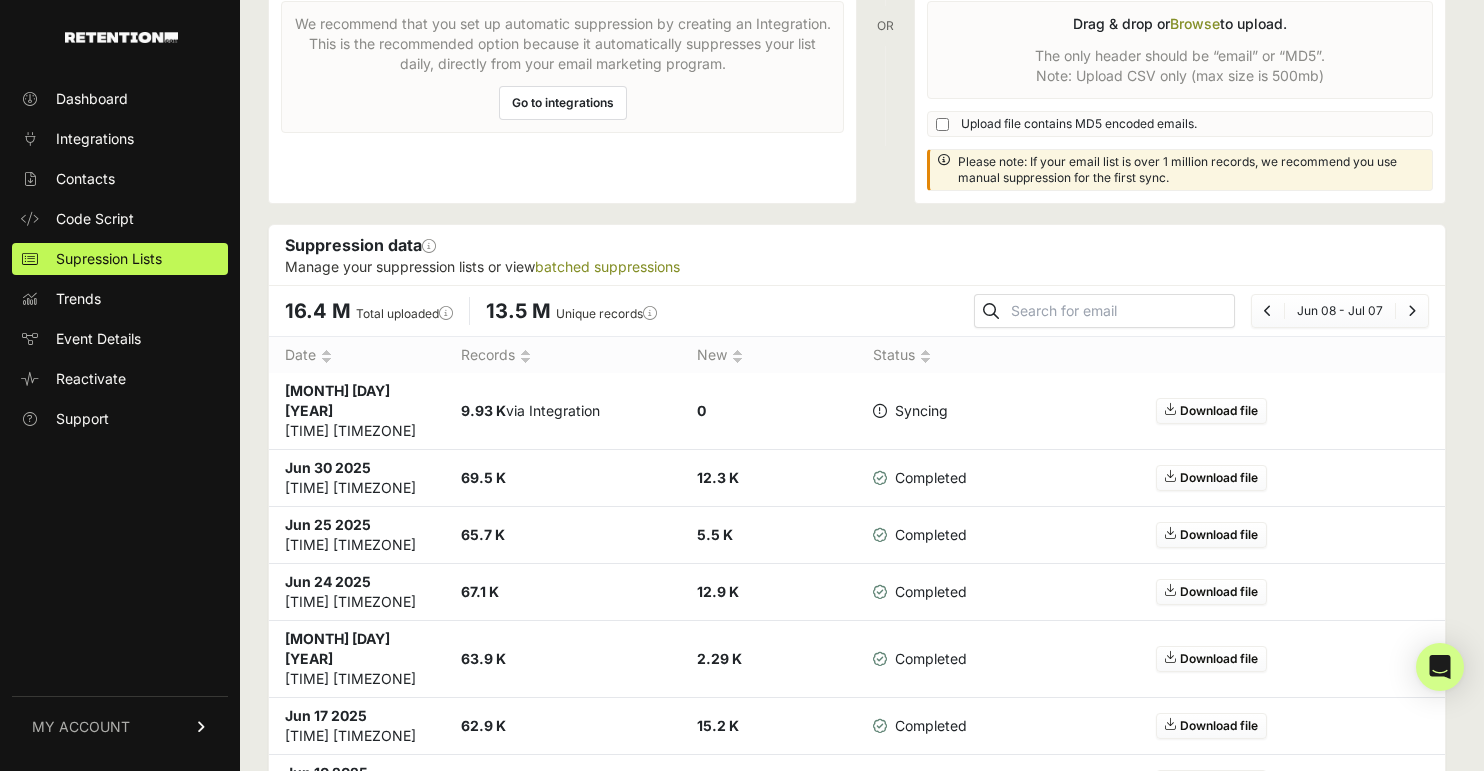 scroll, scrollTop: 216, scrollLeft: 0, axis: vertical 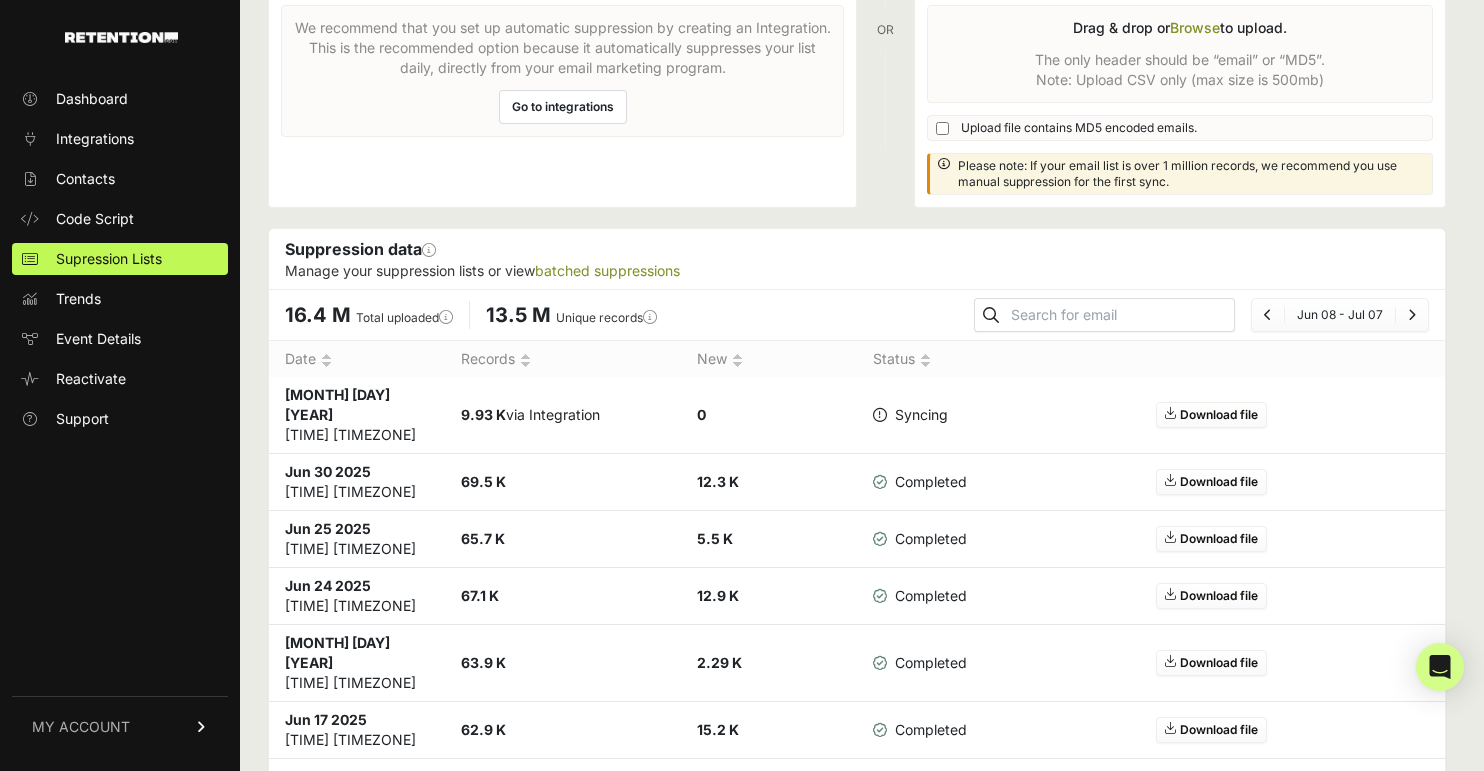 click at bounding box center (880, 415) 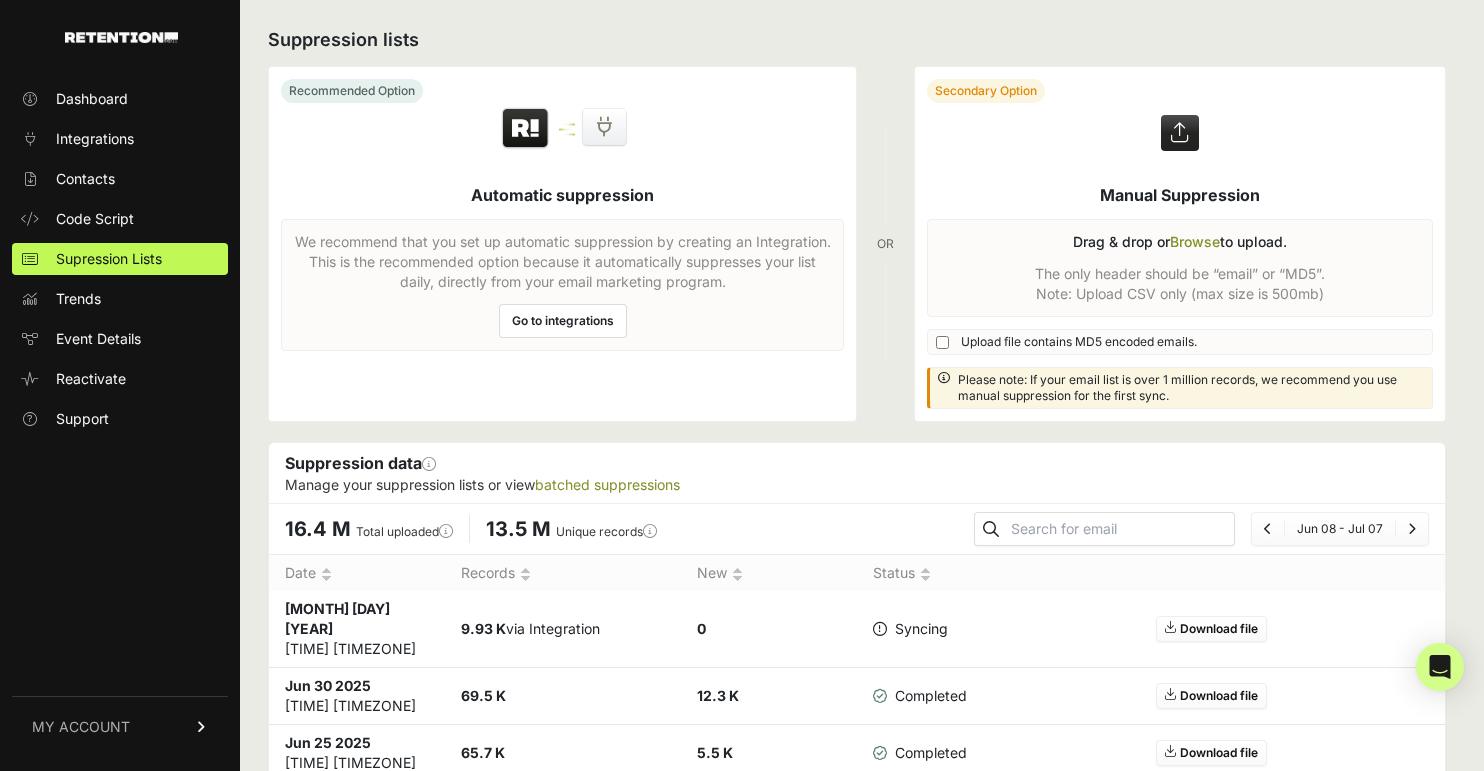 scroll, scrollTop: 0, scrollLeft: 0, axis: both 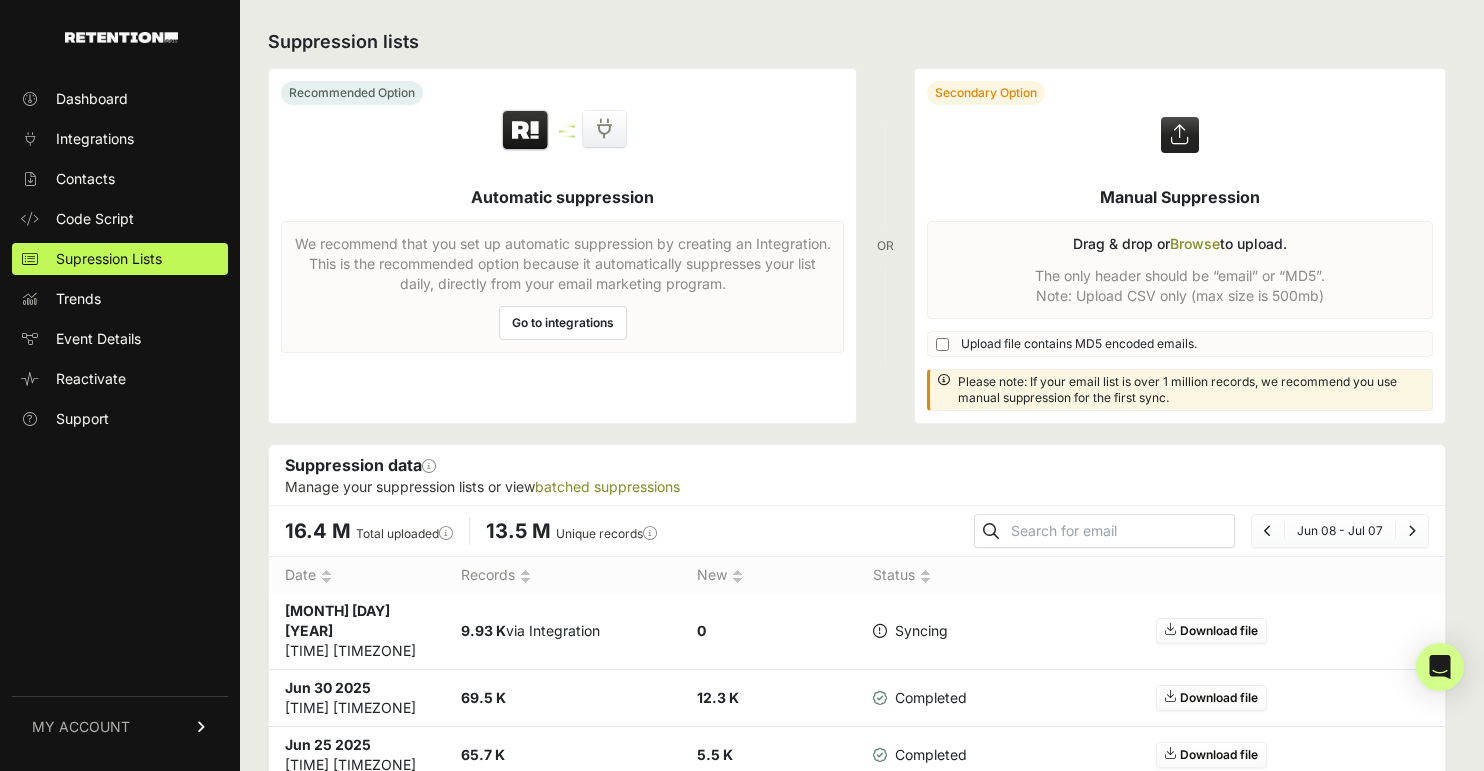 click on "MY ACCOUNT" at bounding box center (81, 727) 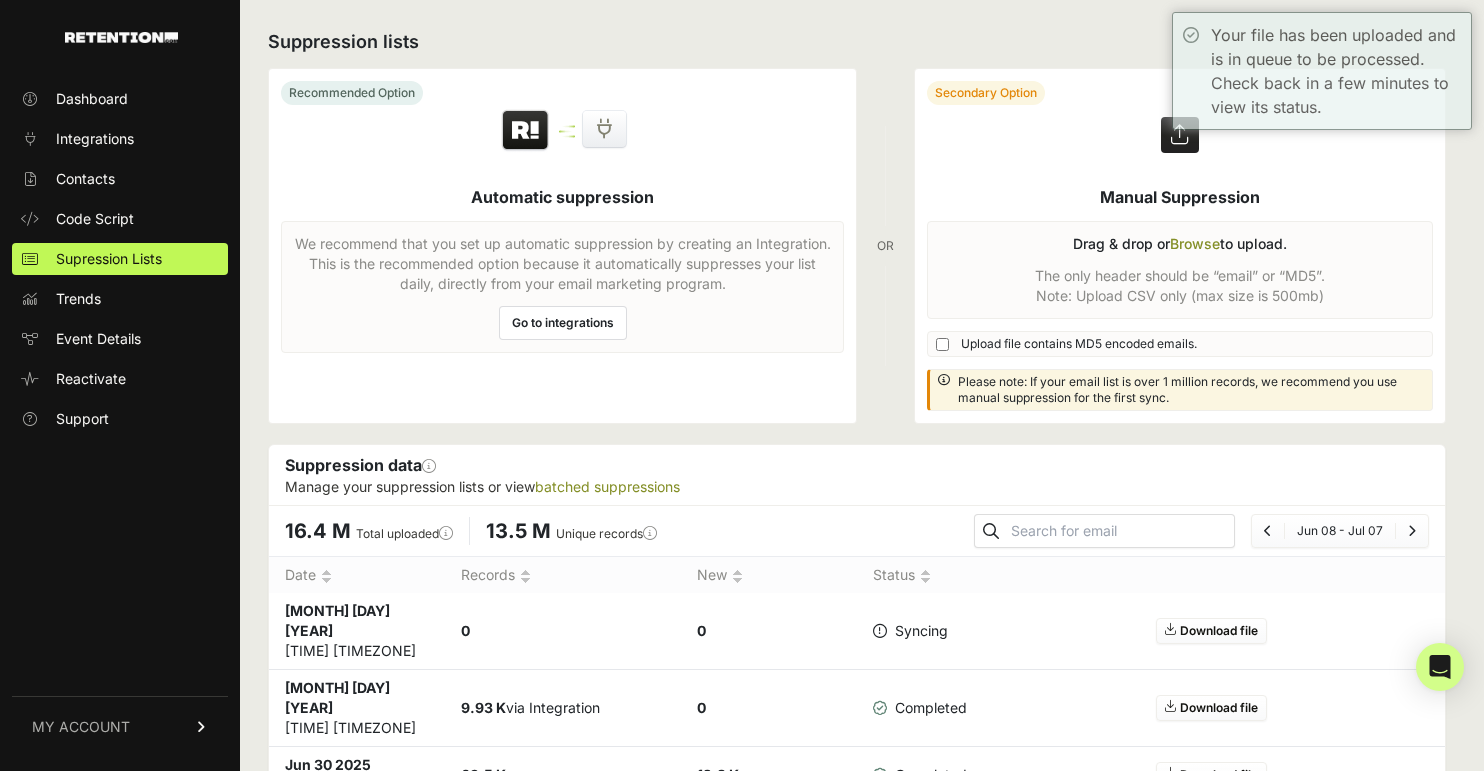 scroll, scrollTop: 0, scrollLeft: 0, axis: both 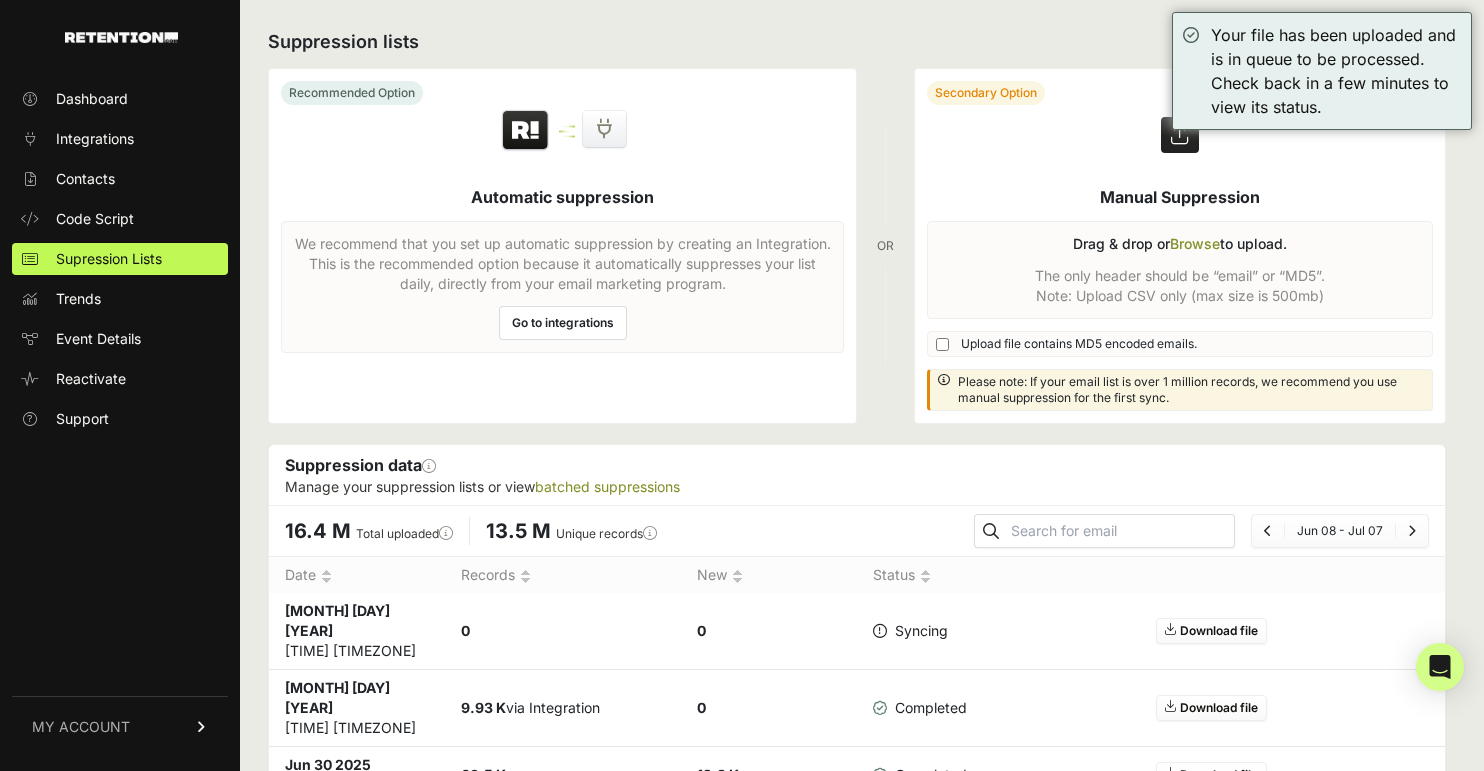 click on "MY ACCOUNT" at bounding box center (120, 726) 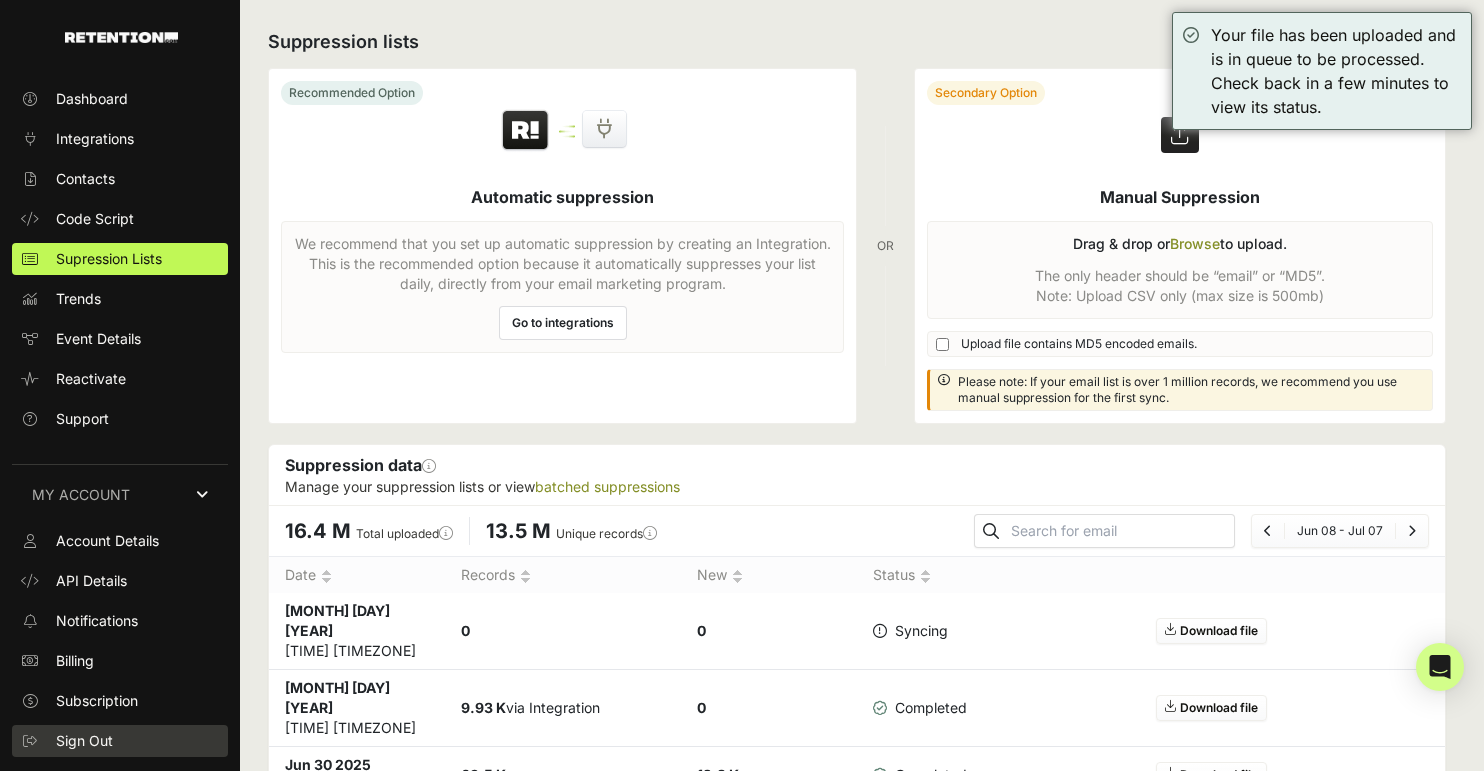 click on "Sign Out" at bounding box center (120, 741) 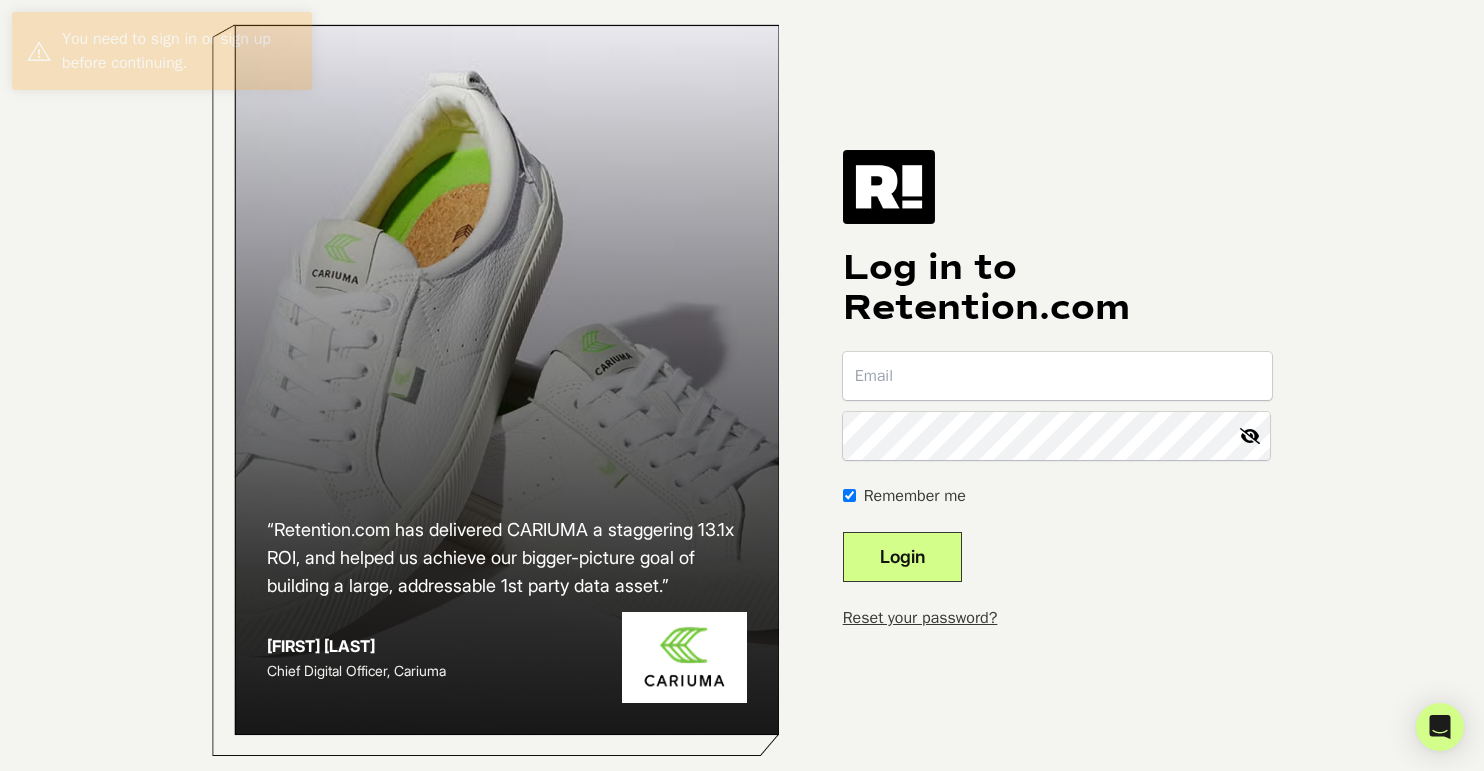 scroll, scrollTop: 0, scrollLeft: 0, axis: both 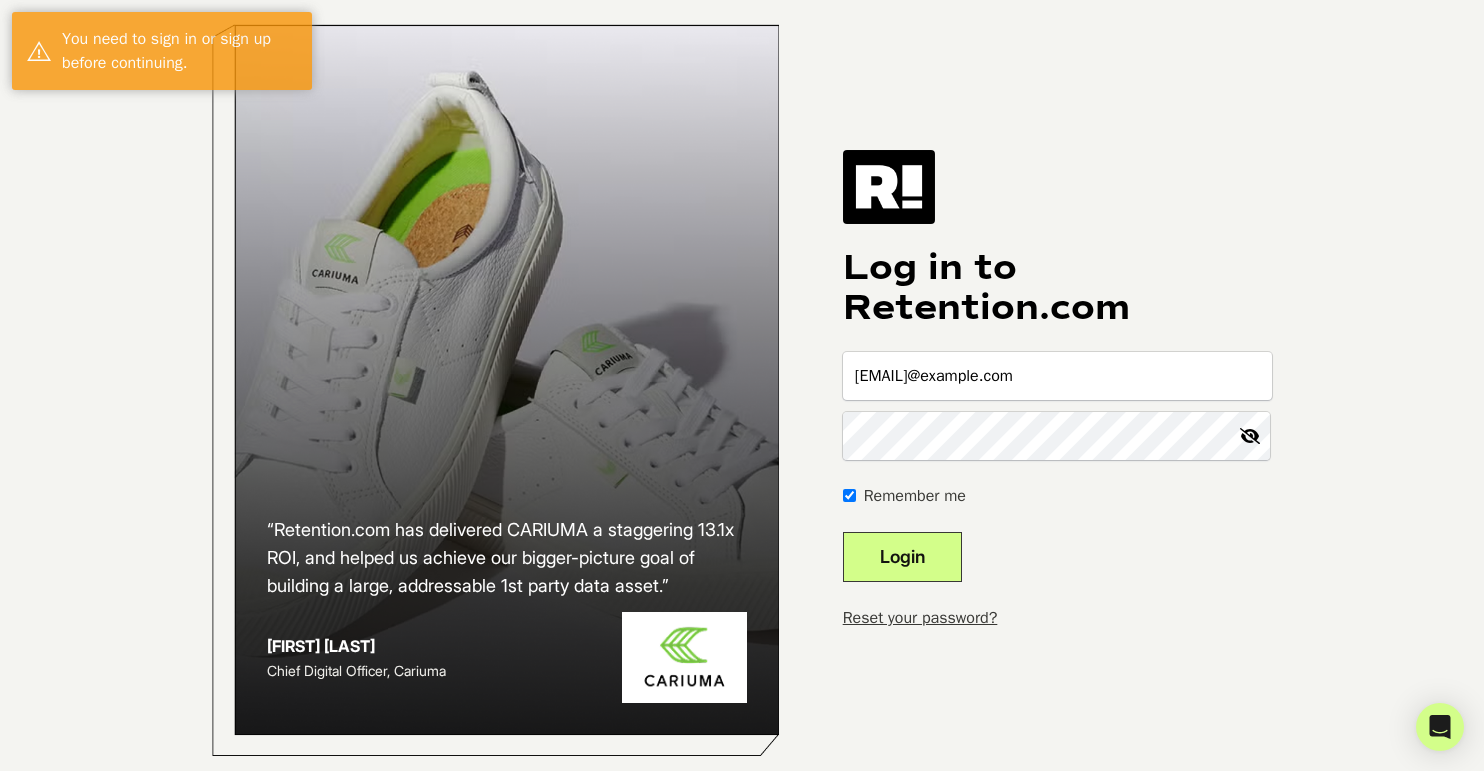 type on "[EMAIL]@example.com" 